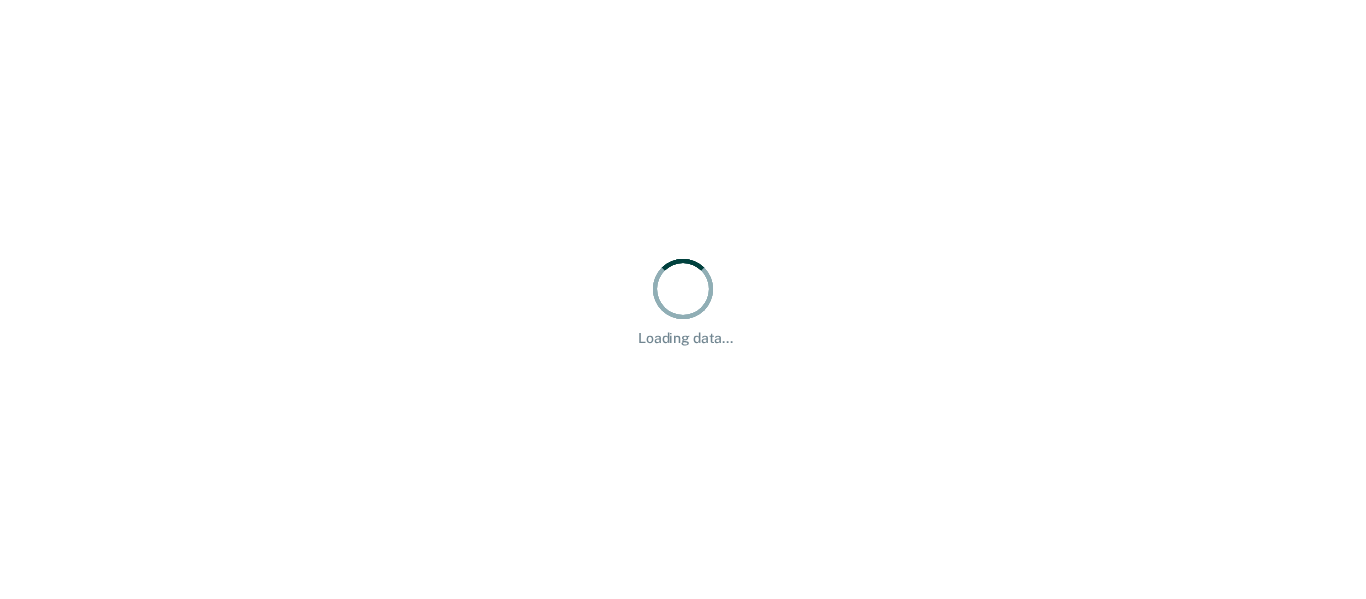 scroll, scrollTop: 0, scrollLeft: 0, axis: both 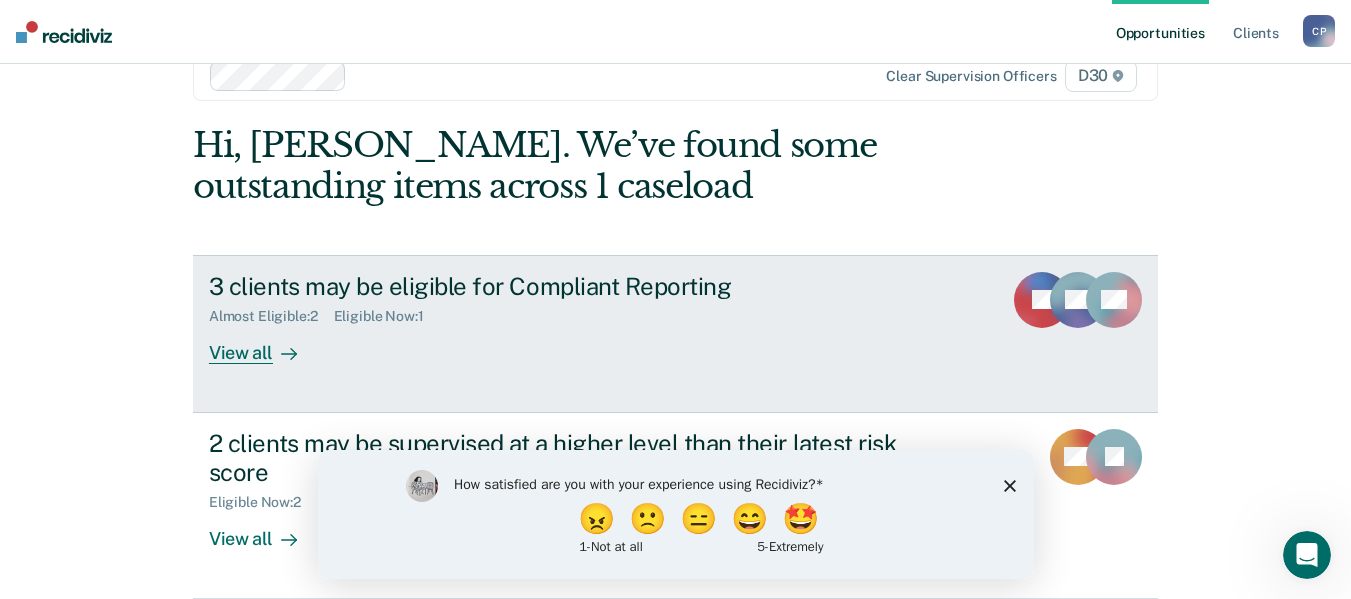 click on "View all" at bounding box center (265, 344) 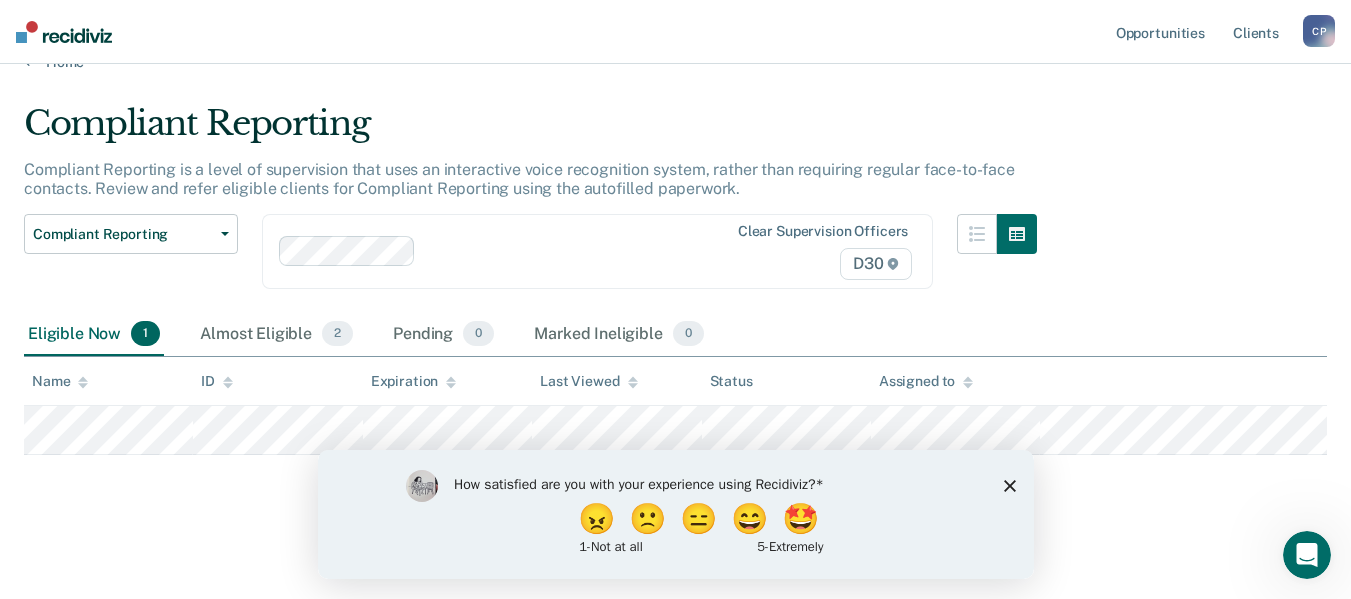 scroll, scrollTop: 35, scrollLeft: 0, axis: vertical 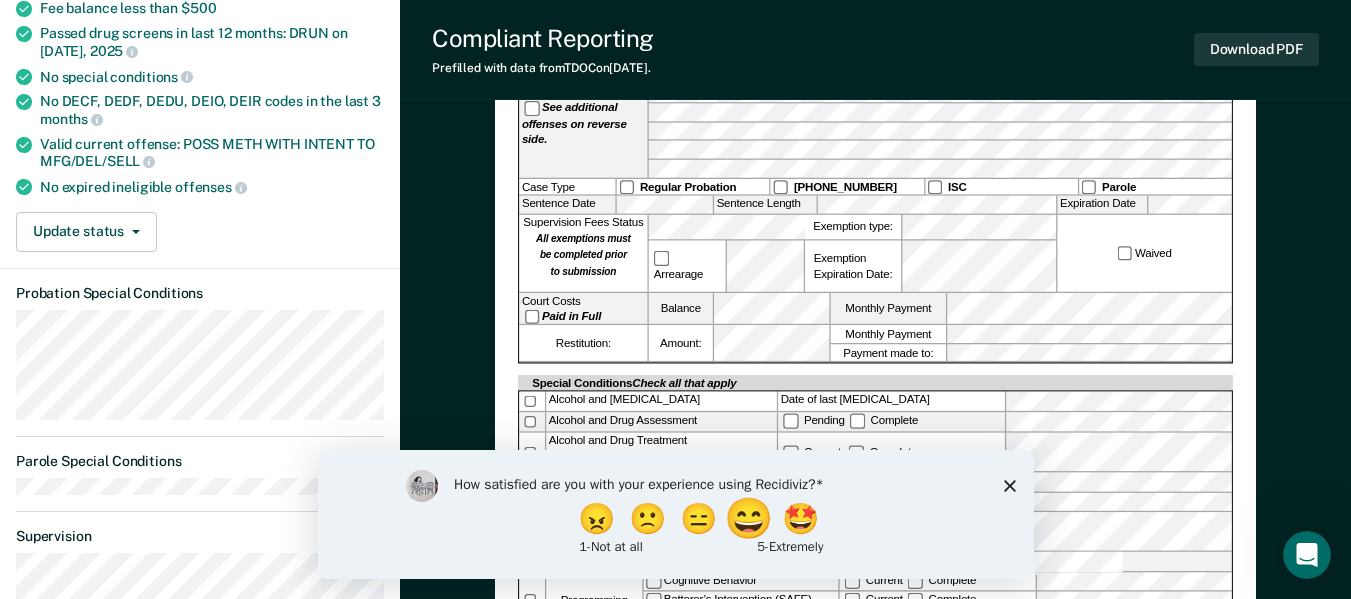 click on "😄" at bounding box center (750, 518) 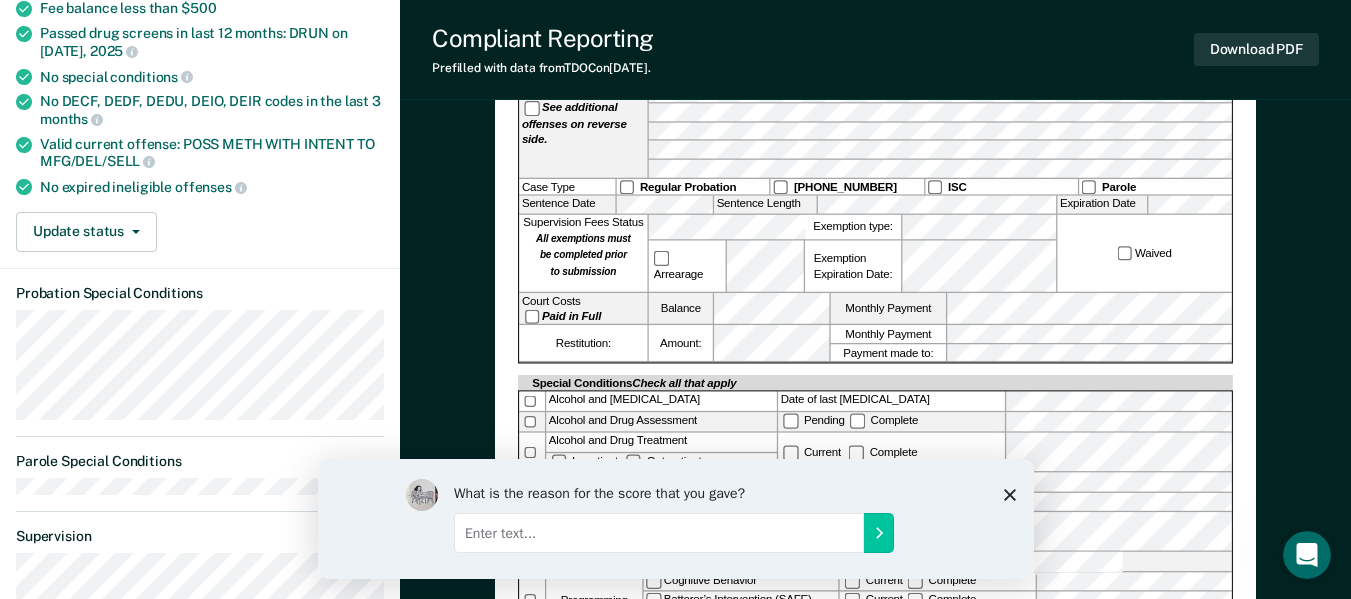 click 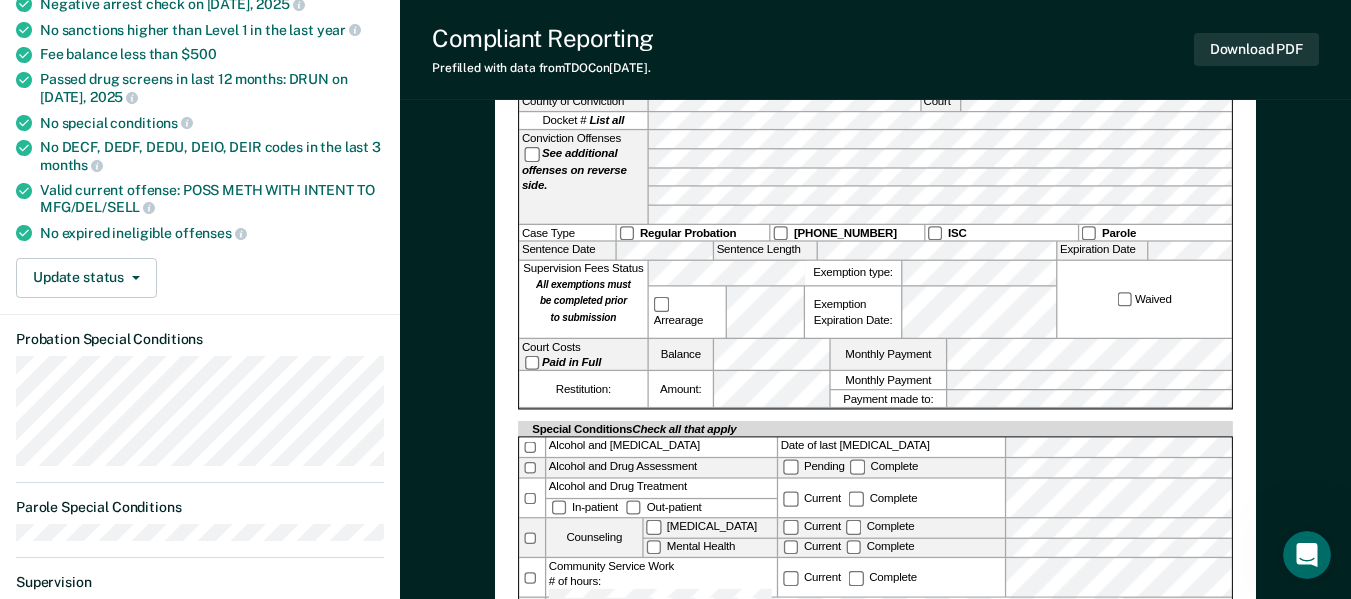 scroll, scrollTop: 345, scrollLeft: 0, axis: vertical 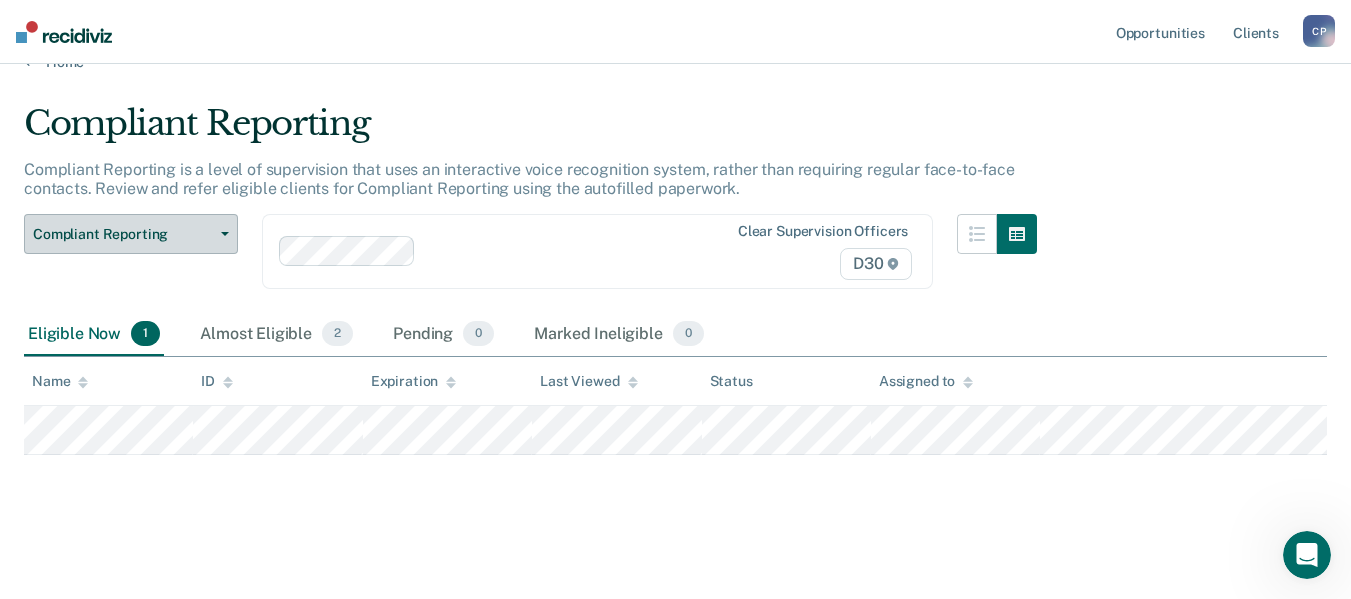 click on "Compliant Reporting" at bounding box center (131, 234) 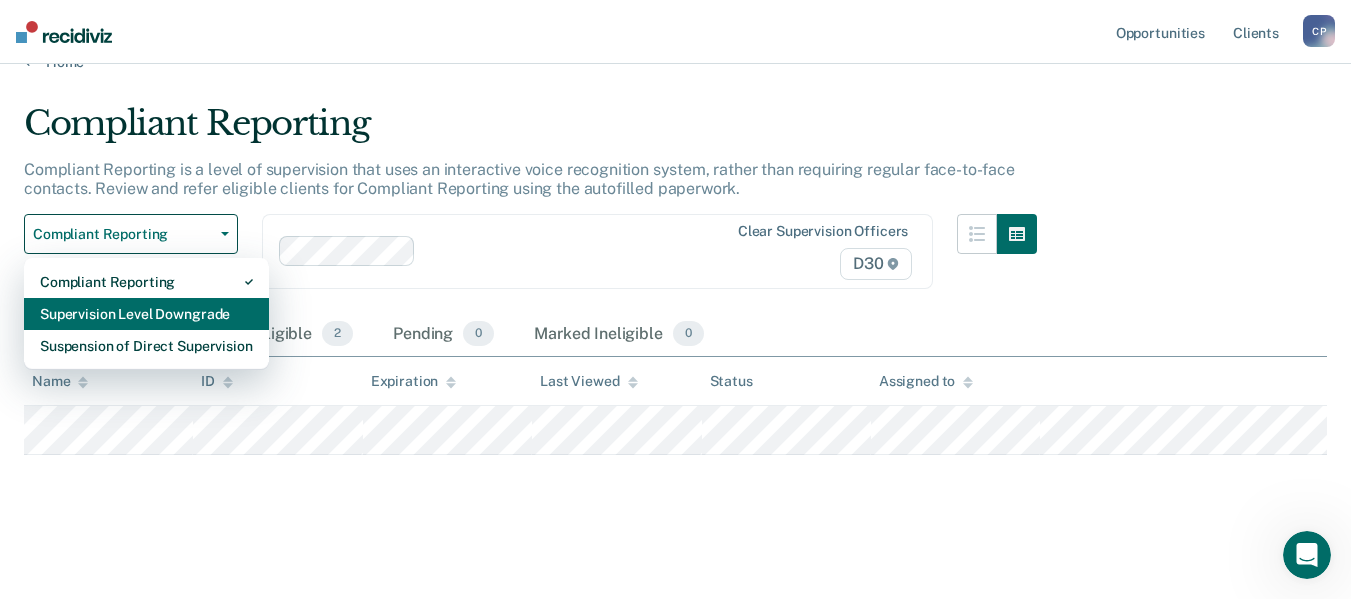 click on "Supervision Level Downgrade" at bounding box center (146, 314) 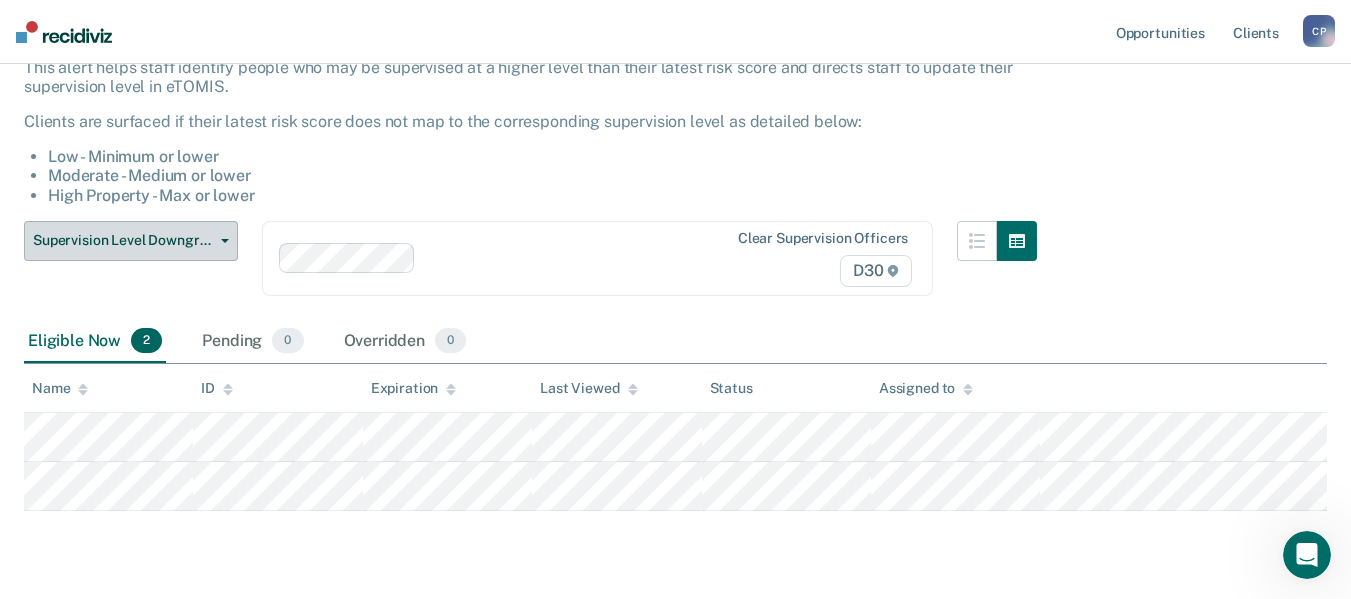 scroll, scrollTop: 193, scrollLeft: 0, axis: vertical 